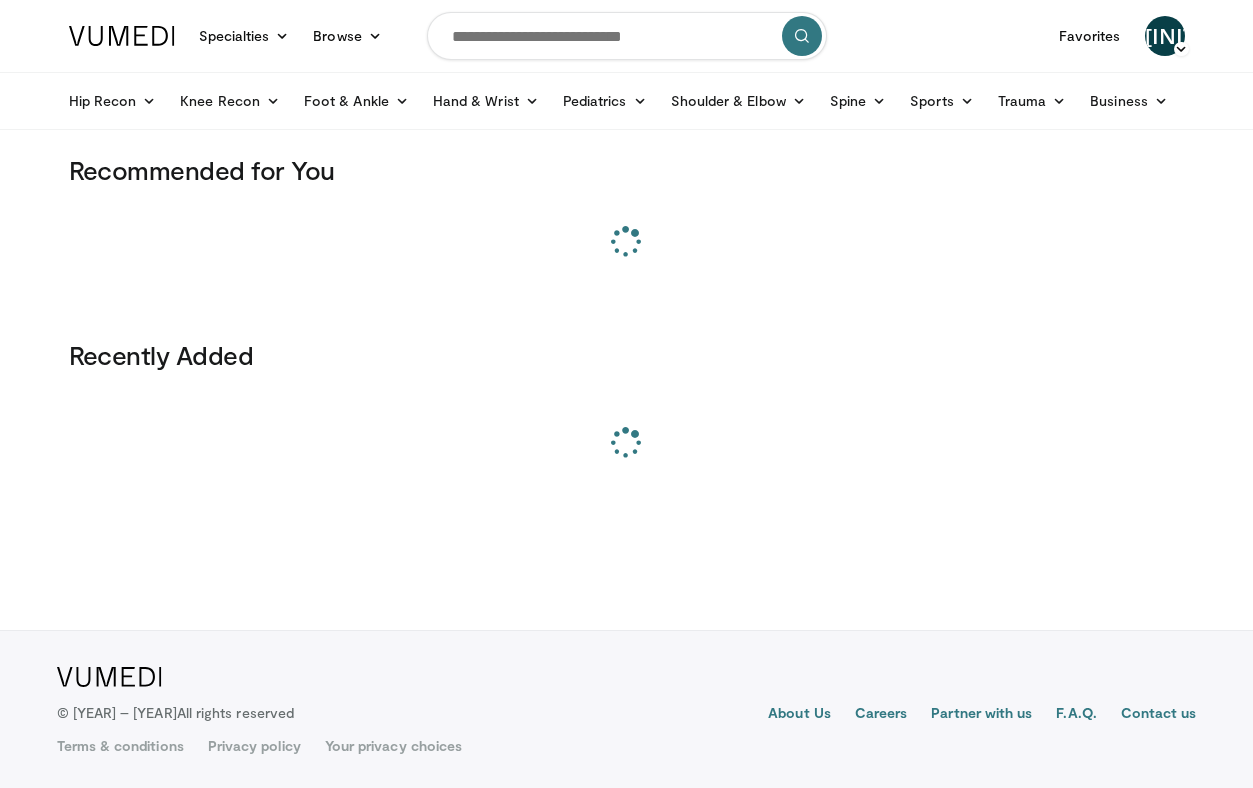 scroll, scrollTop: 0, scrollLeft: 0, axis: both 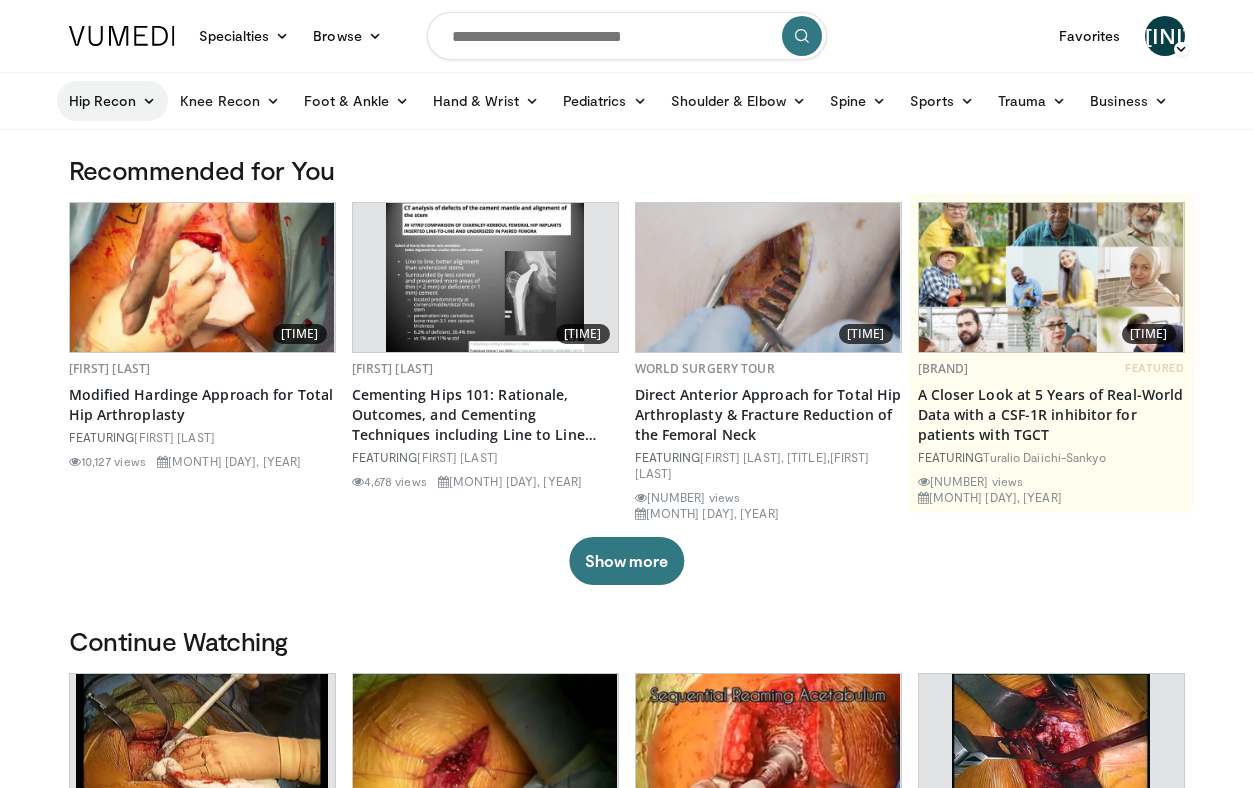 click on "Hip Recon" at bounding box center (113, 101) 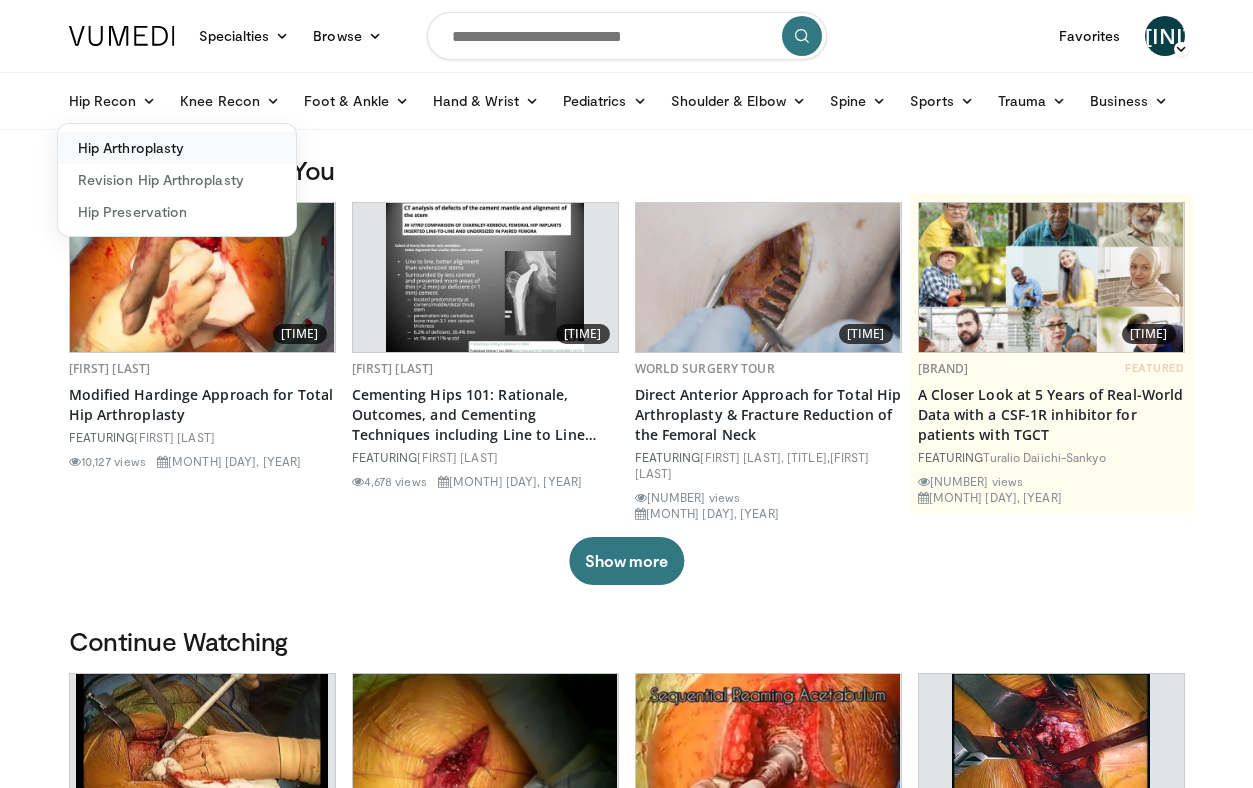 click on "Hip Arthroplasty" at bounding box center (177, 148) 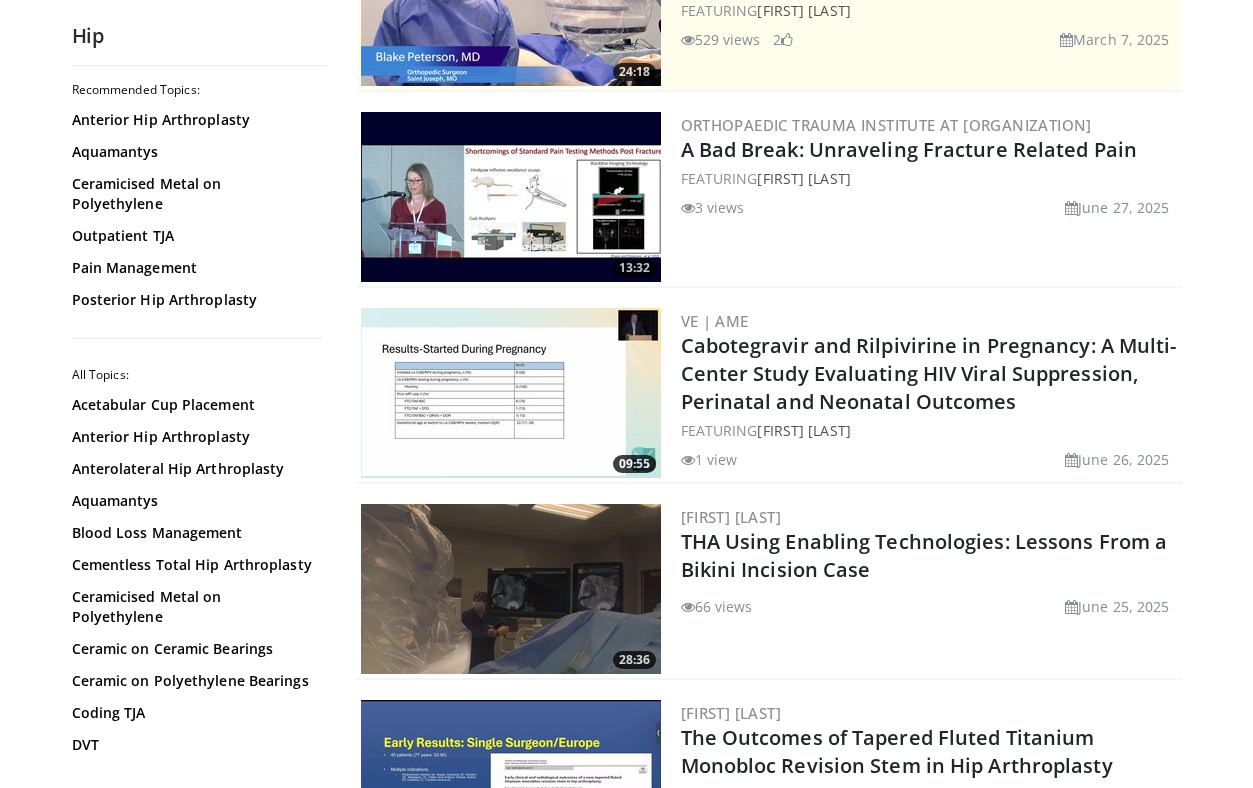 scroll, scrollTop: 317, scrollLeft: 0, axis: vertical 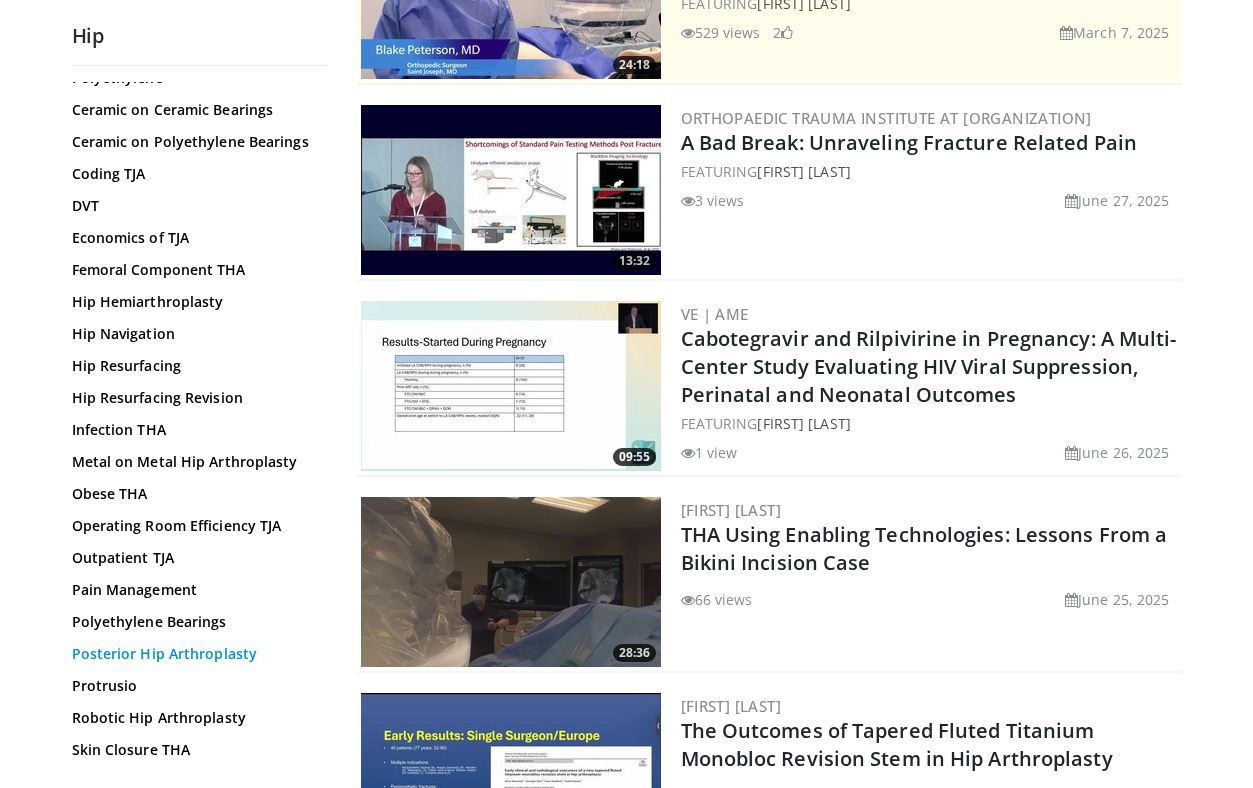 click on "Posterior Hip Arthroplasty" at bounding box center [194, 654] 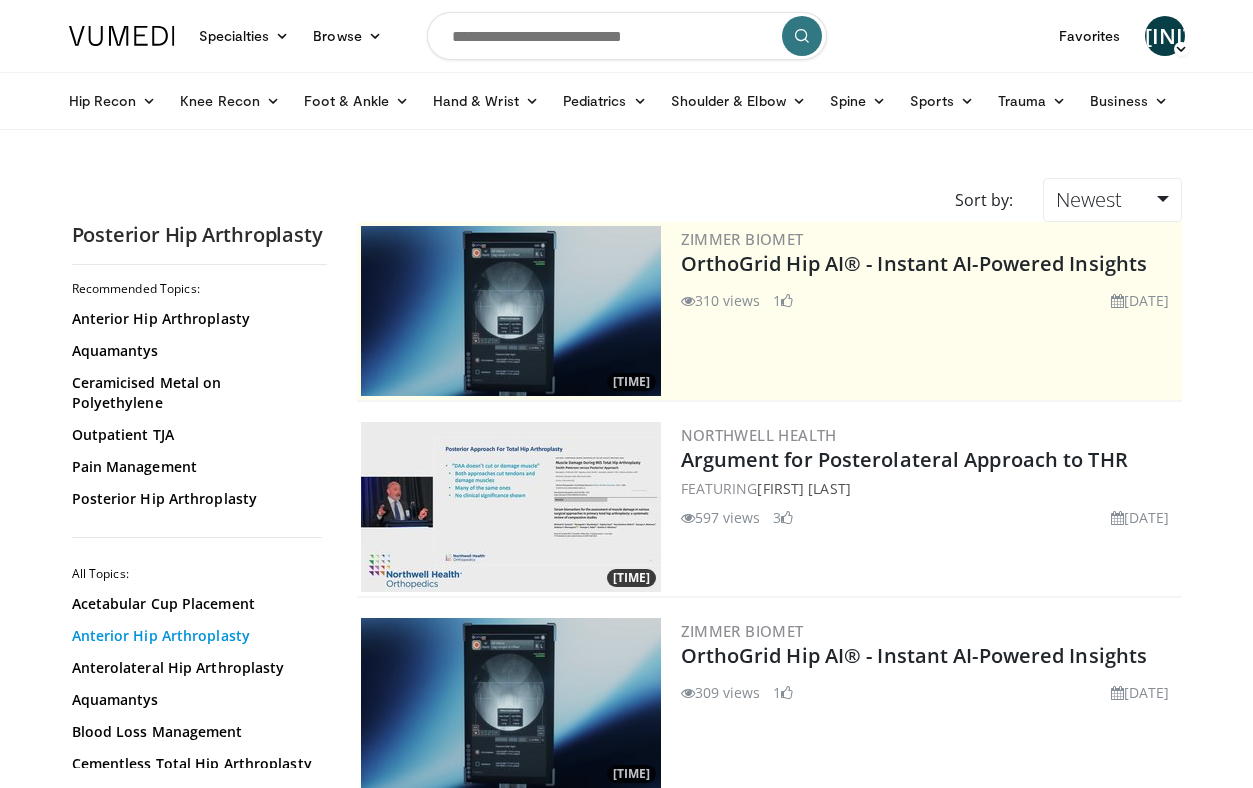 scroll, scrollTop: 0, scrollLeft: 0, axis: both 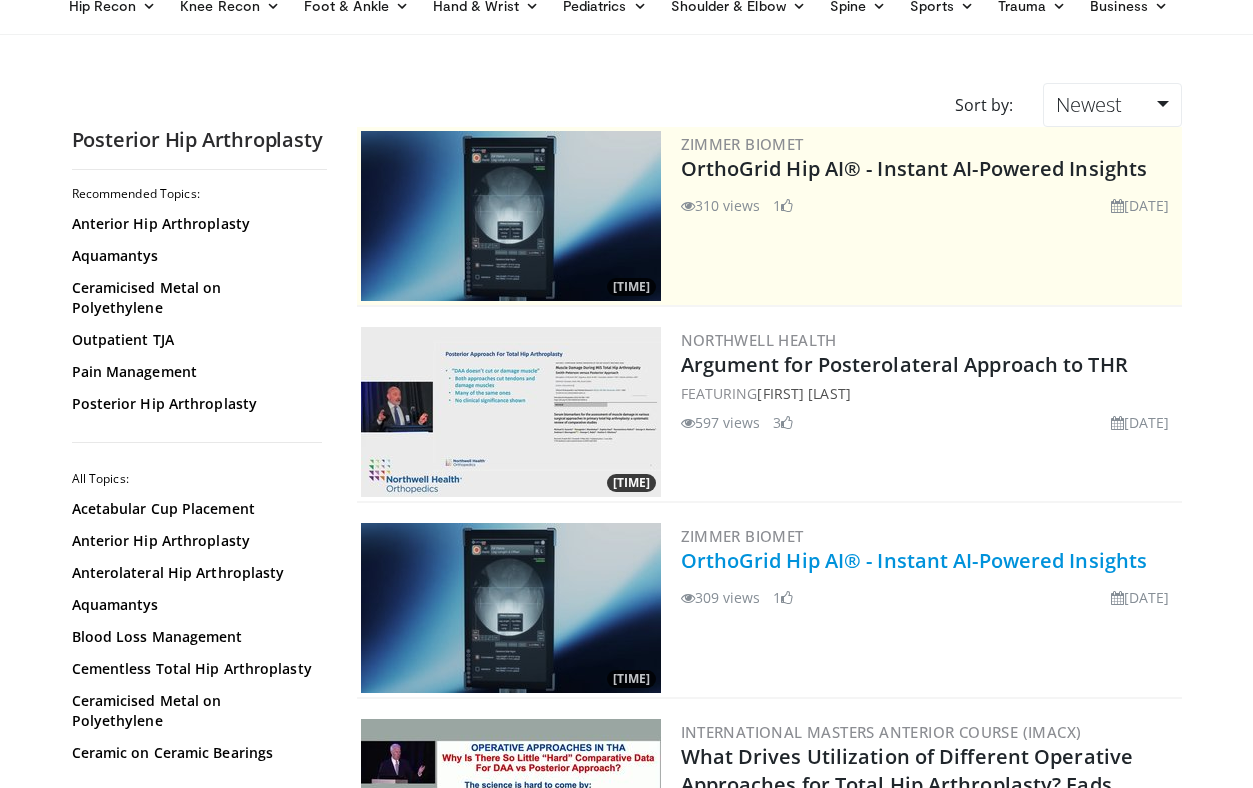 click on "OrthoGrid Hip AI® - Instant AI-Powered Insights" at bounding box center (914, 560) 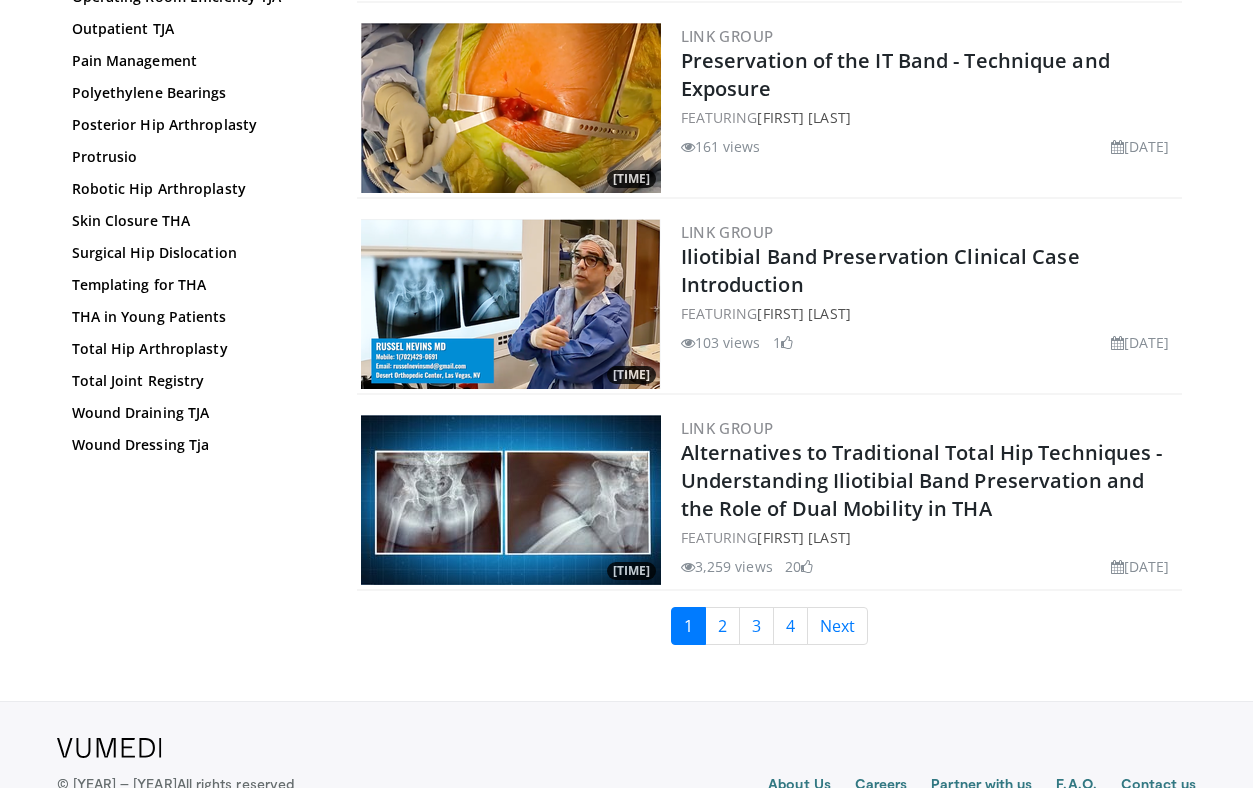 scroll, scrollTop: 4782, scrollLeft: 0, axis: vertical 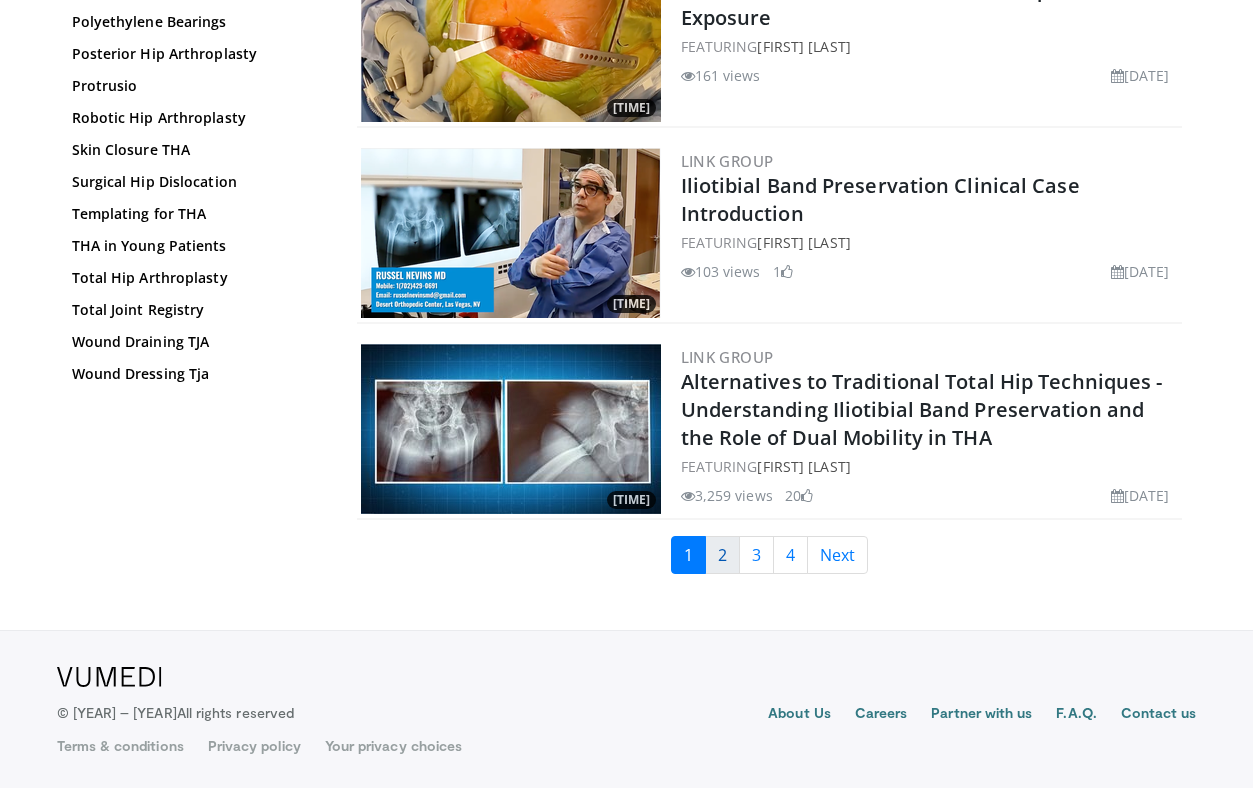 click on "2" at bounding box center (722, 555) 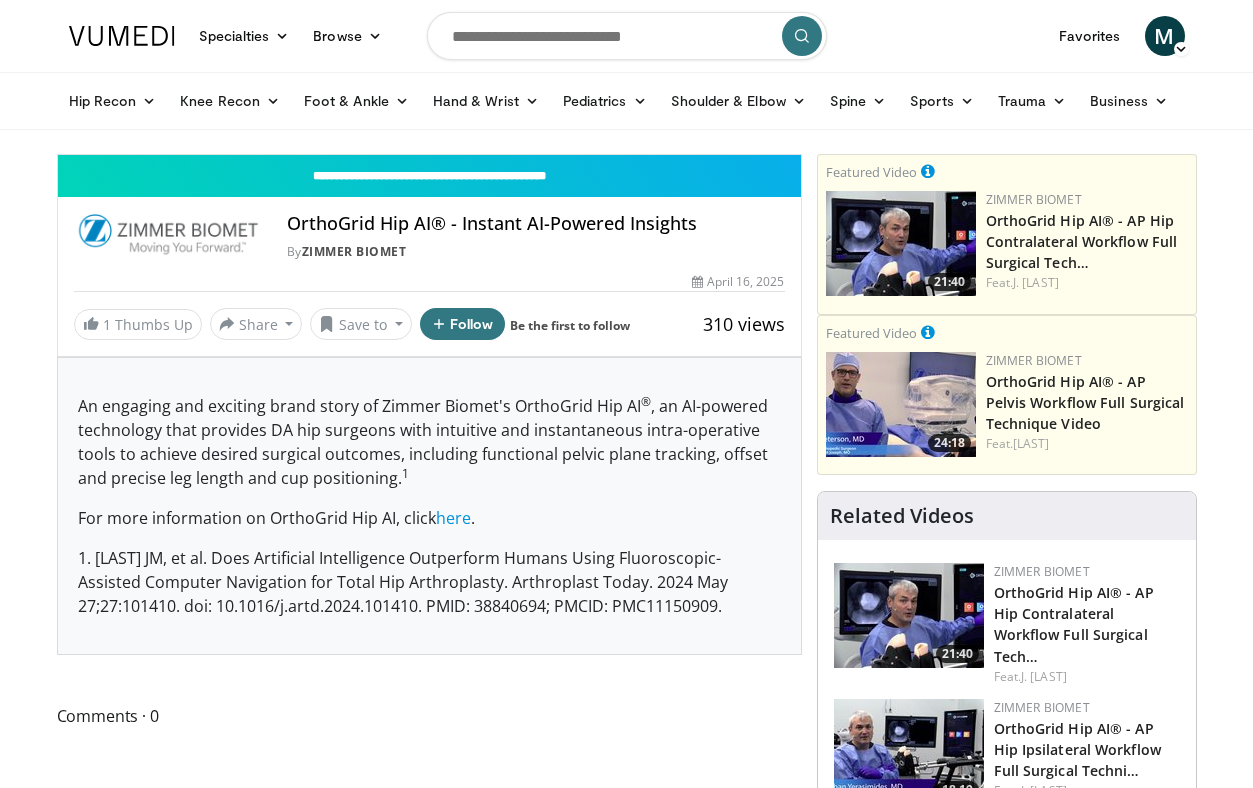 scroll, scrollTop: 0, scrollLeft: 0, axis: both 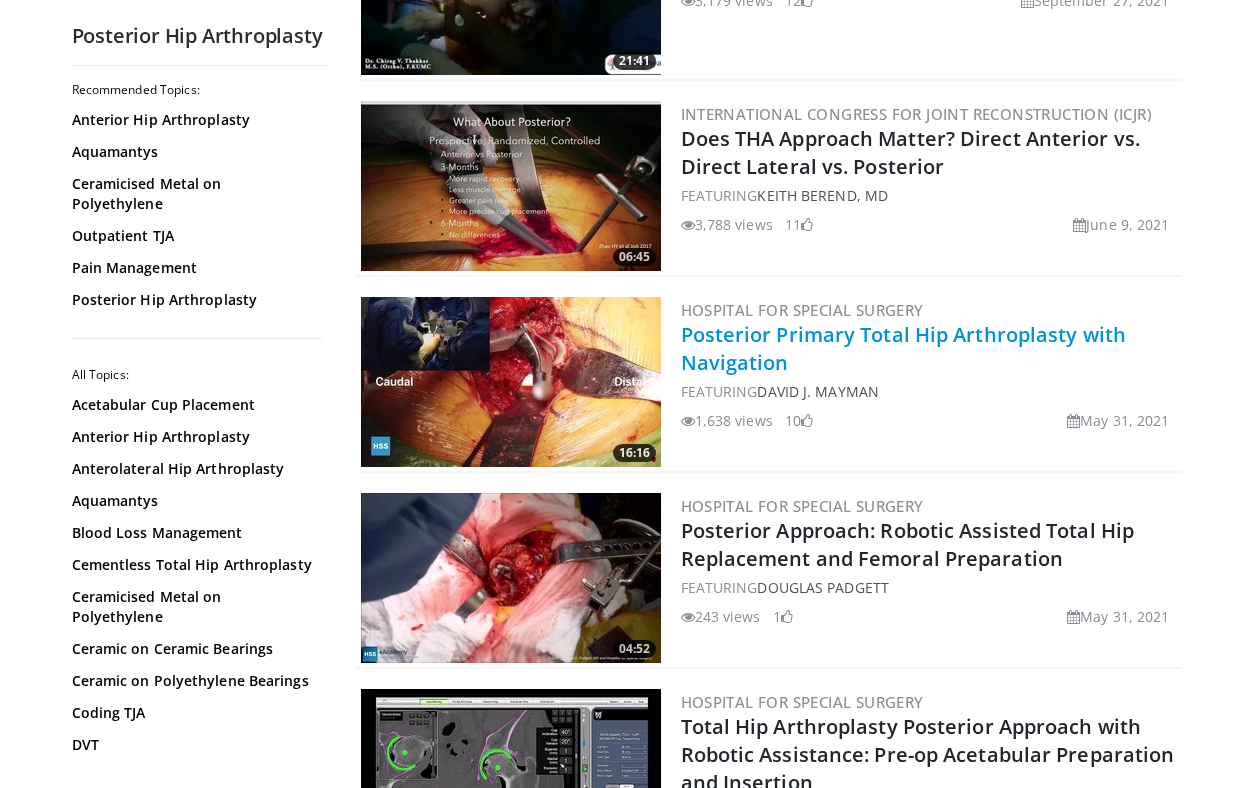 click on "Posterior Primary Total Hip Arthroplasty with Navigation" at bounding box center [904, 348] 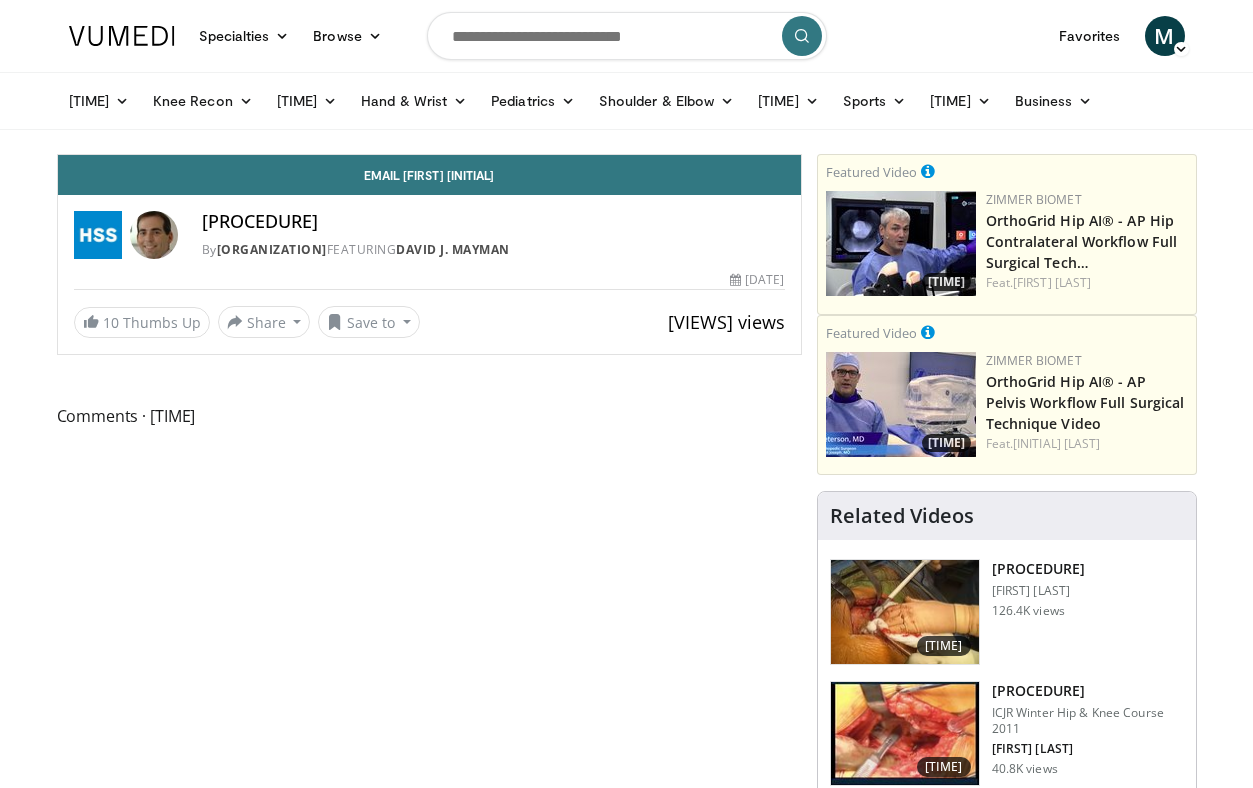 scroll, scrollTop: 0, scrollLeft: 0, axis: both 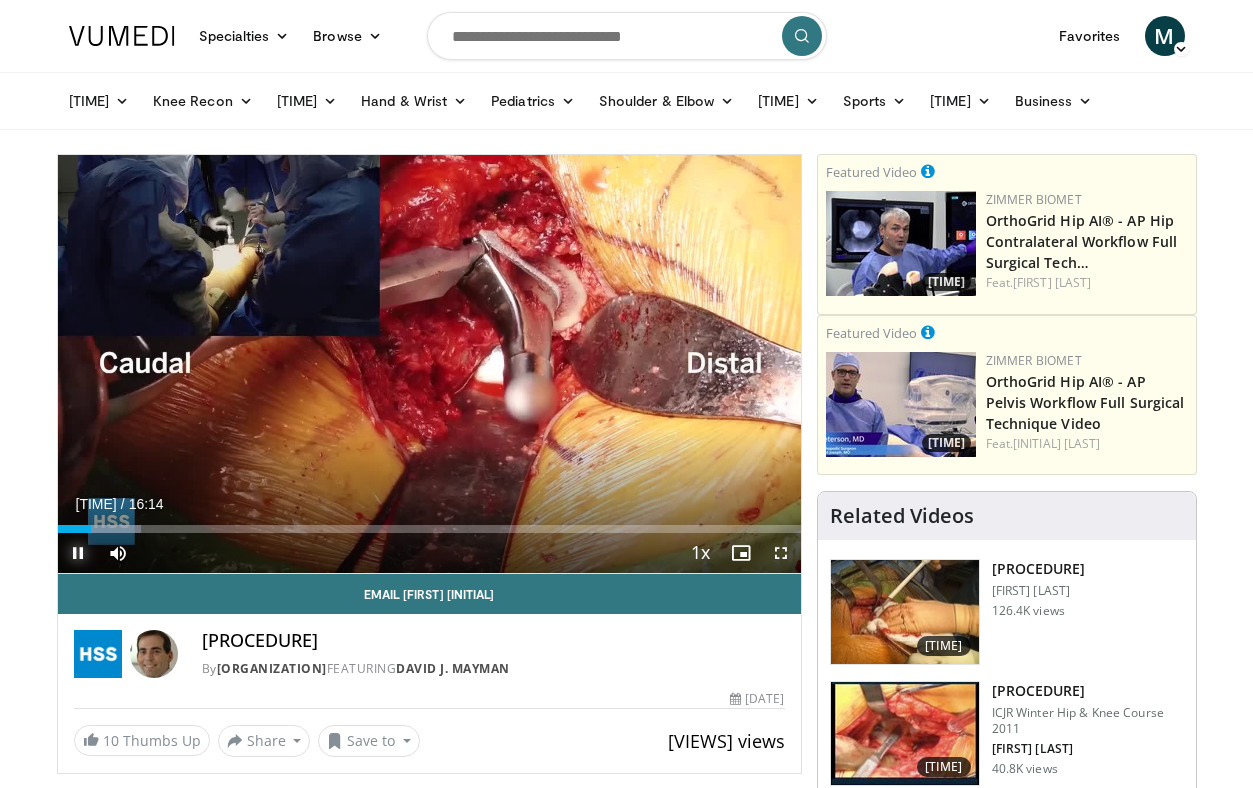 click at bounding box center (78, 553) 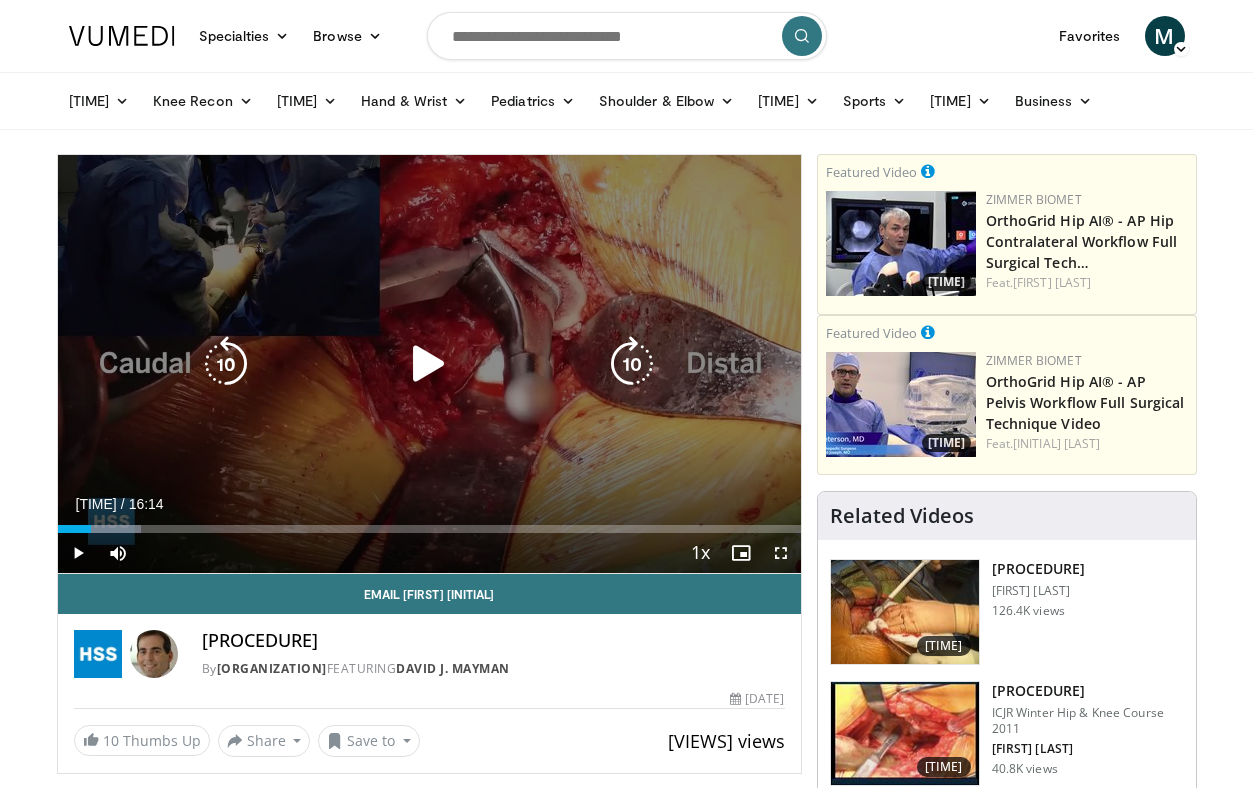 click at bounding box center (429, 364) 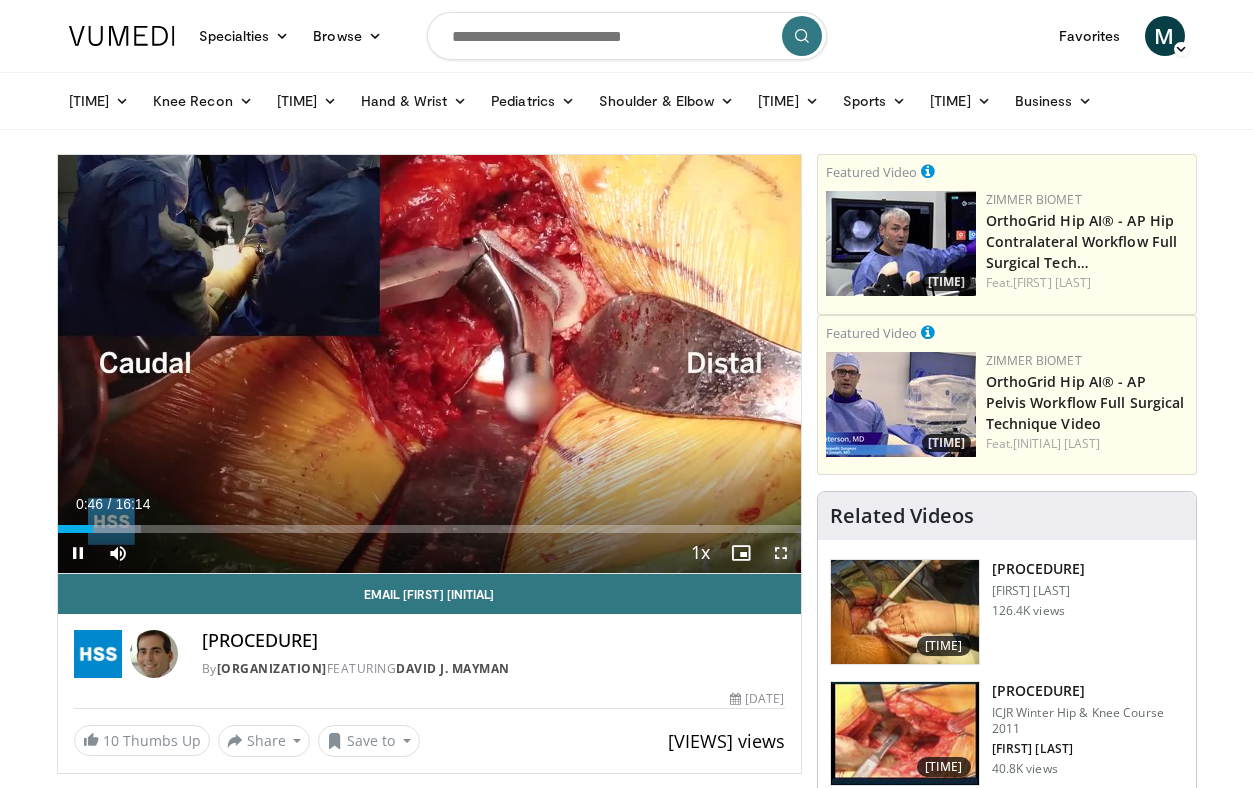 click at bounding box center [781, 553] 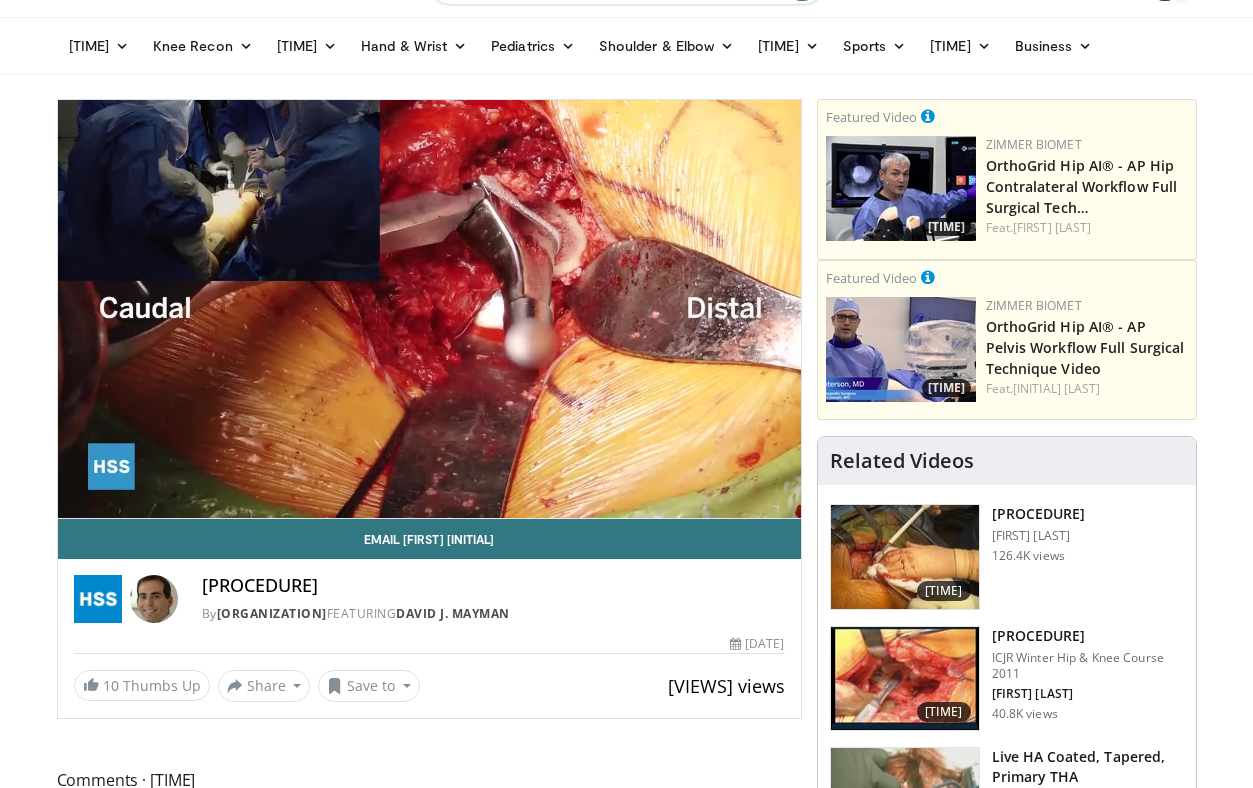 scroll, scrollTop: 58, scrollLeft: 0, axis: vertical 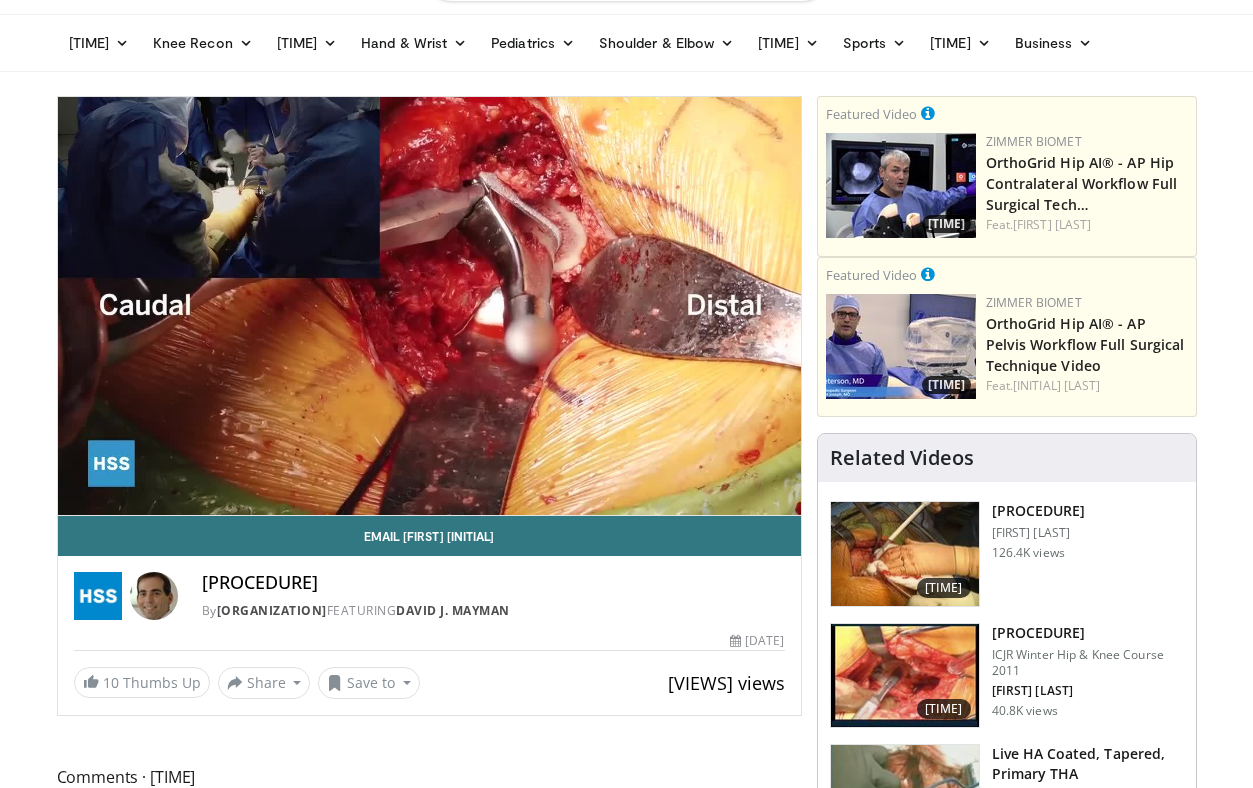 click on "Total Hip Arthroplasty using a Posterior Approach" at bounding box center [1039, 511] 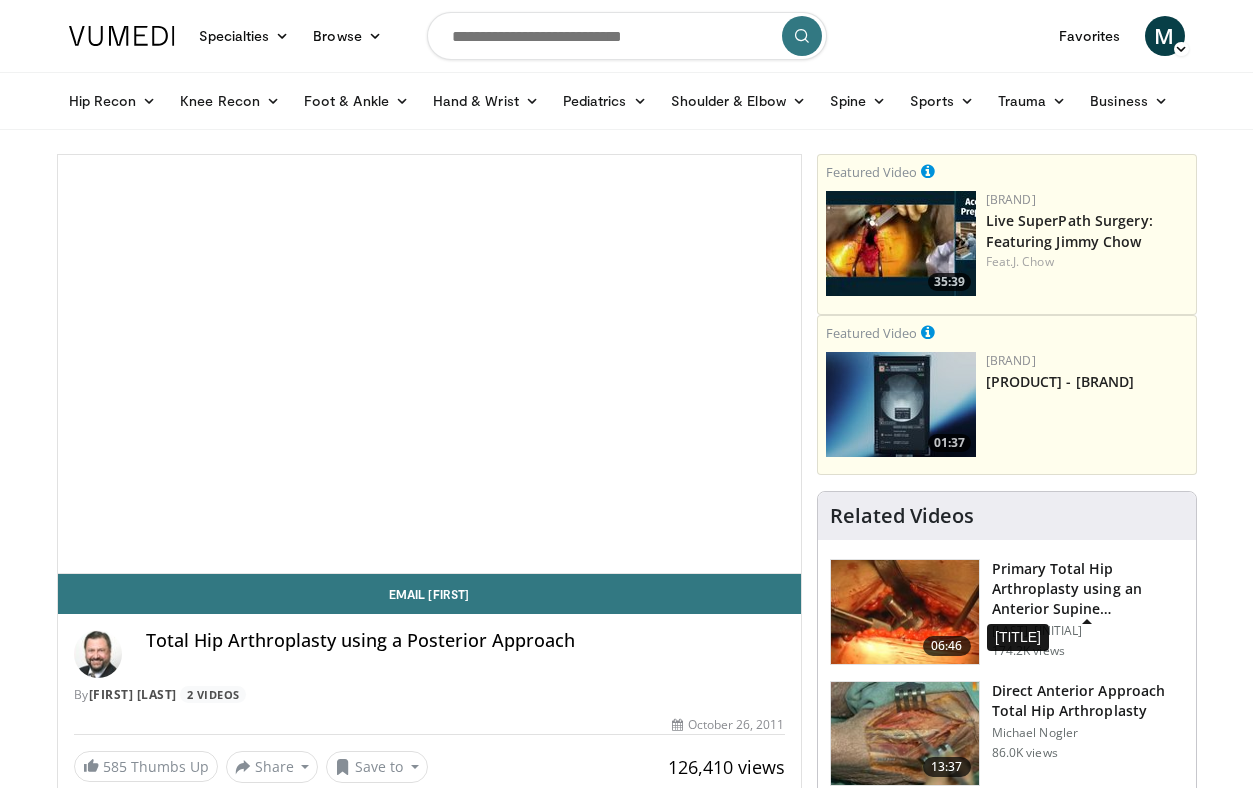scroll, scrollTop: 0, scrollLeft: 0, axis: both 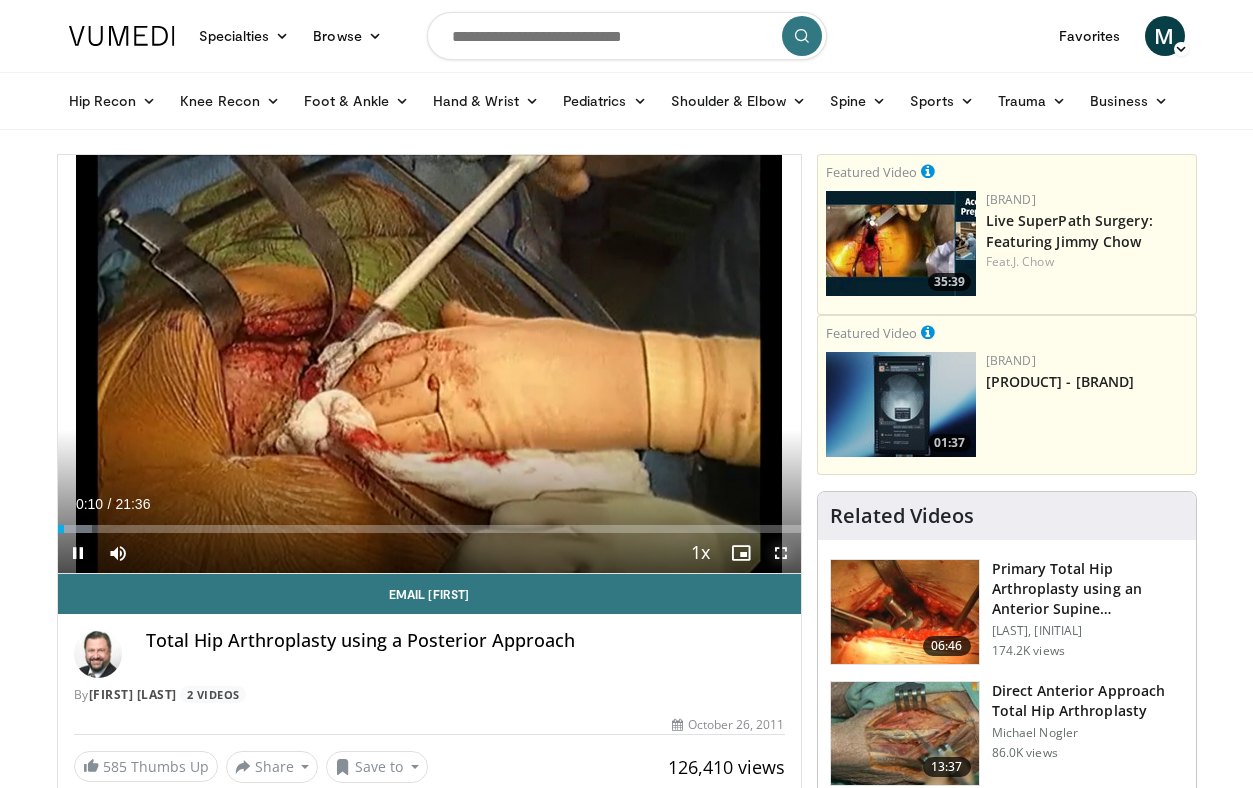click at bounding box center [781, 553] 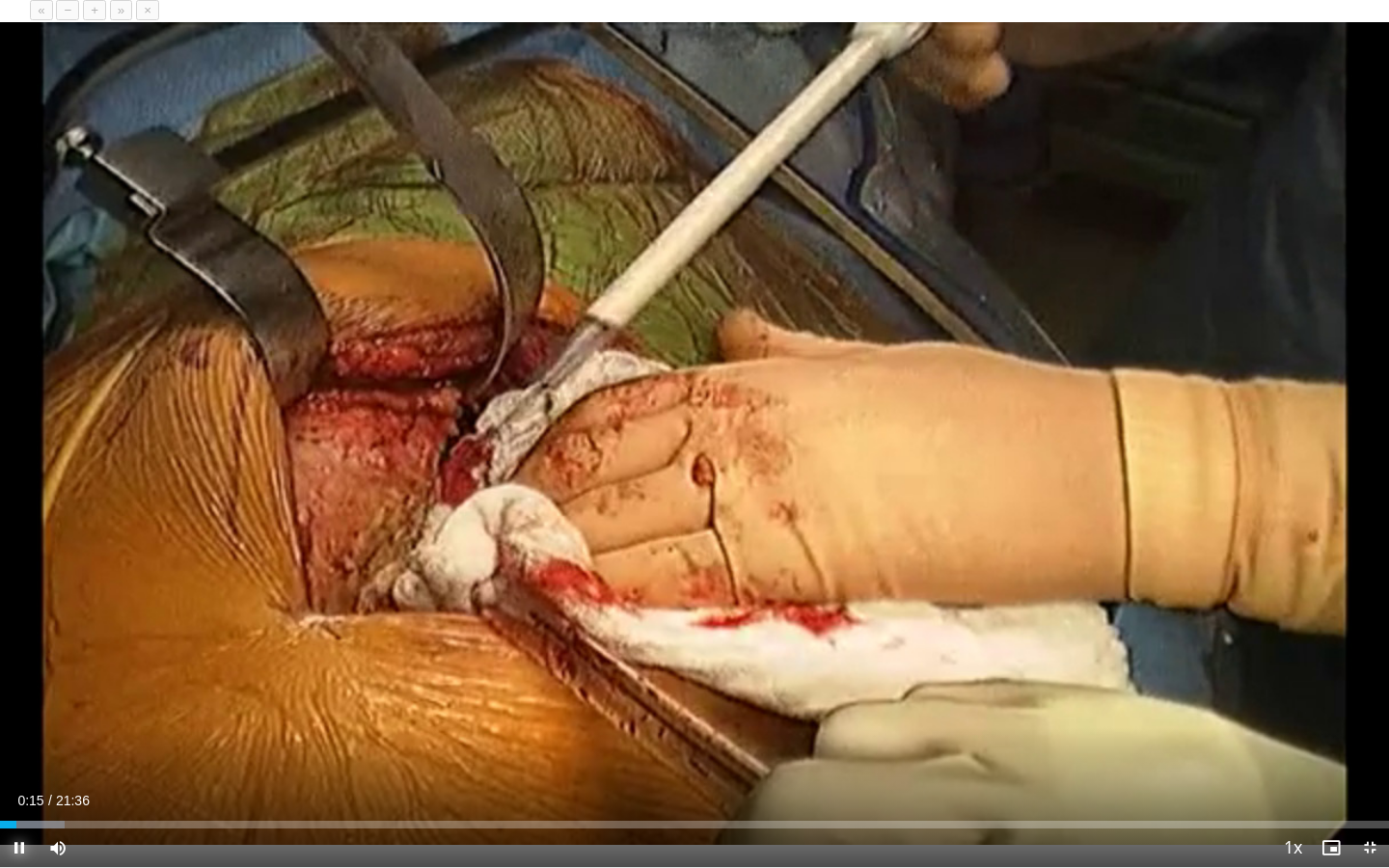 click at bounding box center [19, 848] 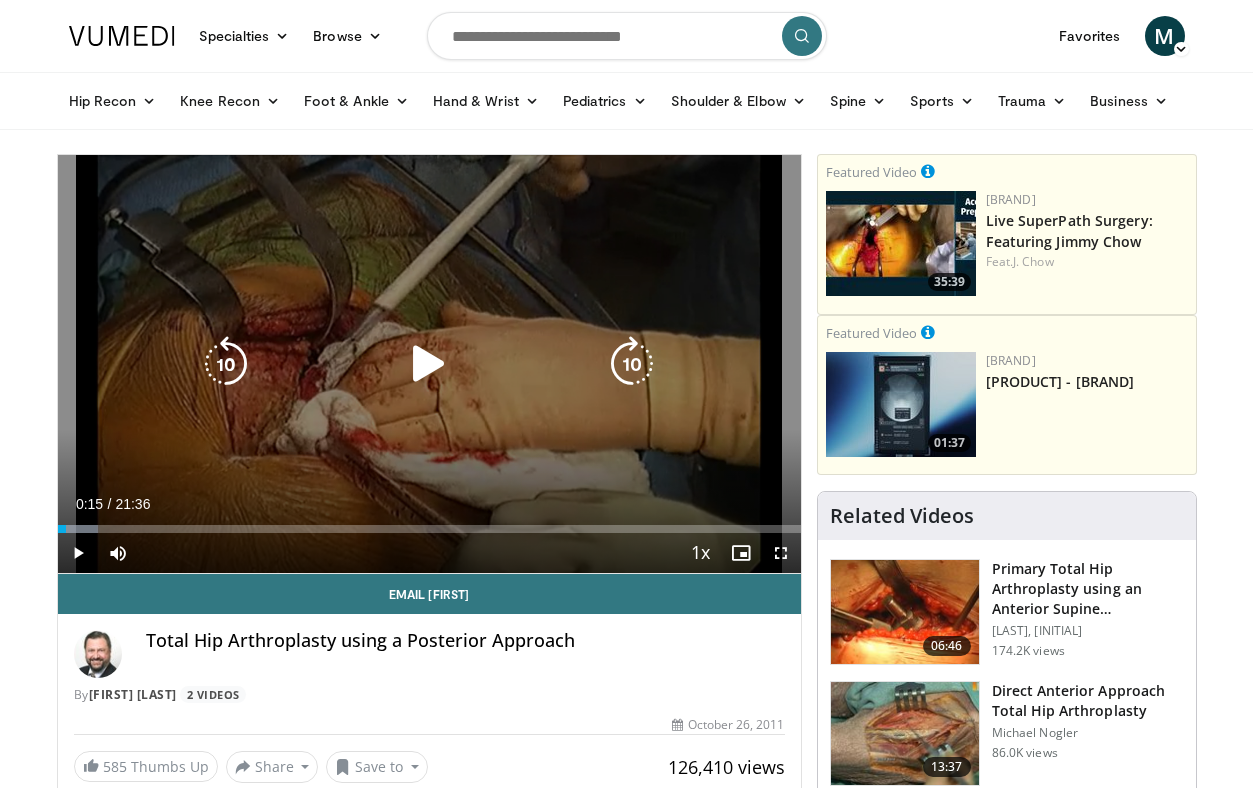 click at bounding box center [429, 364] 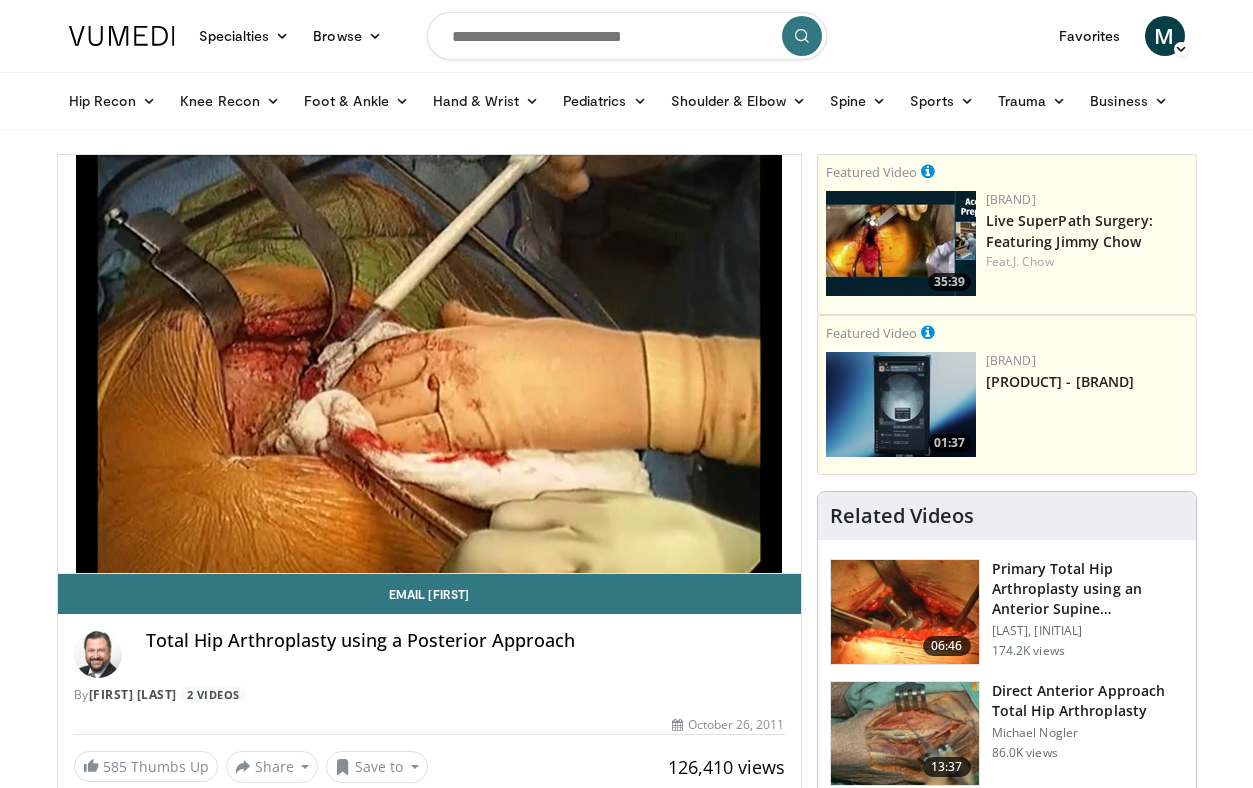type 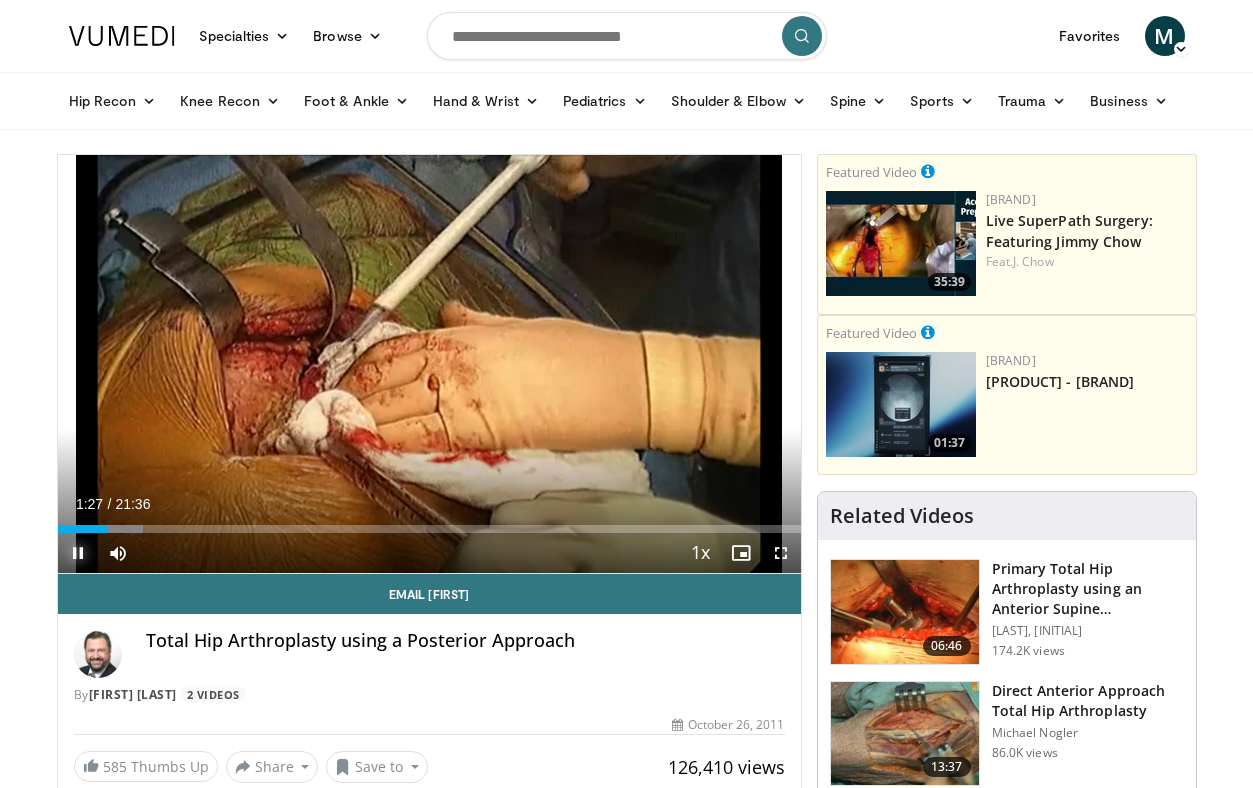 click at bounding box center [78, 553] 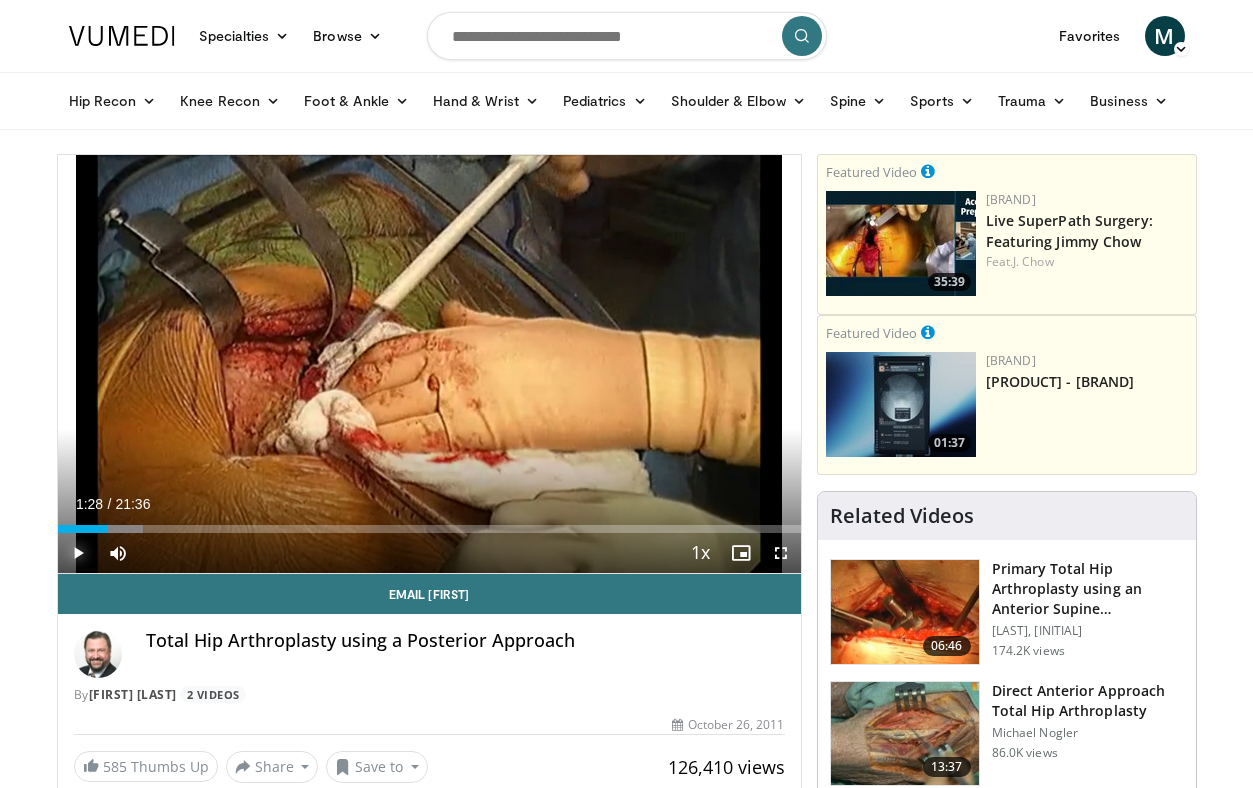 click at bounding box center (78, 553) 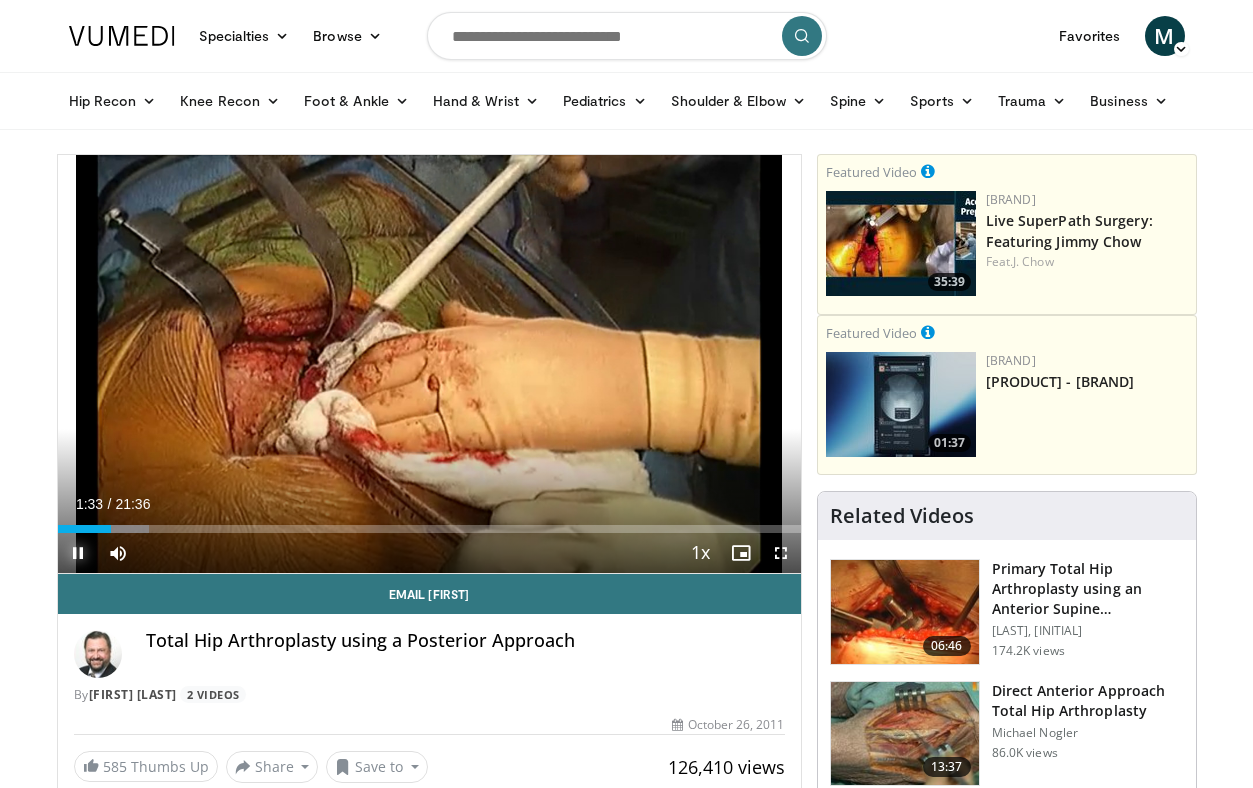 click at bounding box center [78, 553] 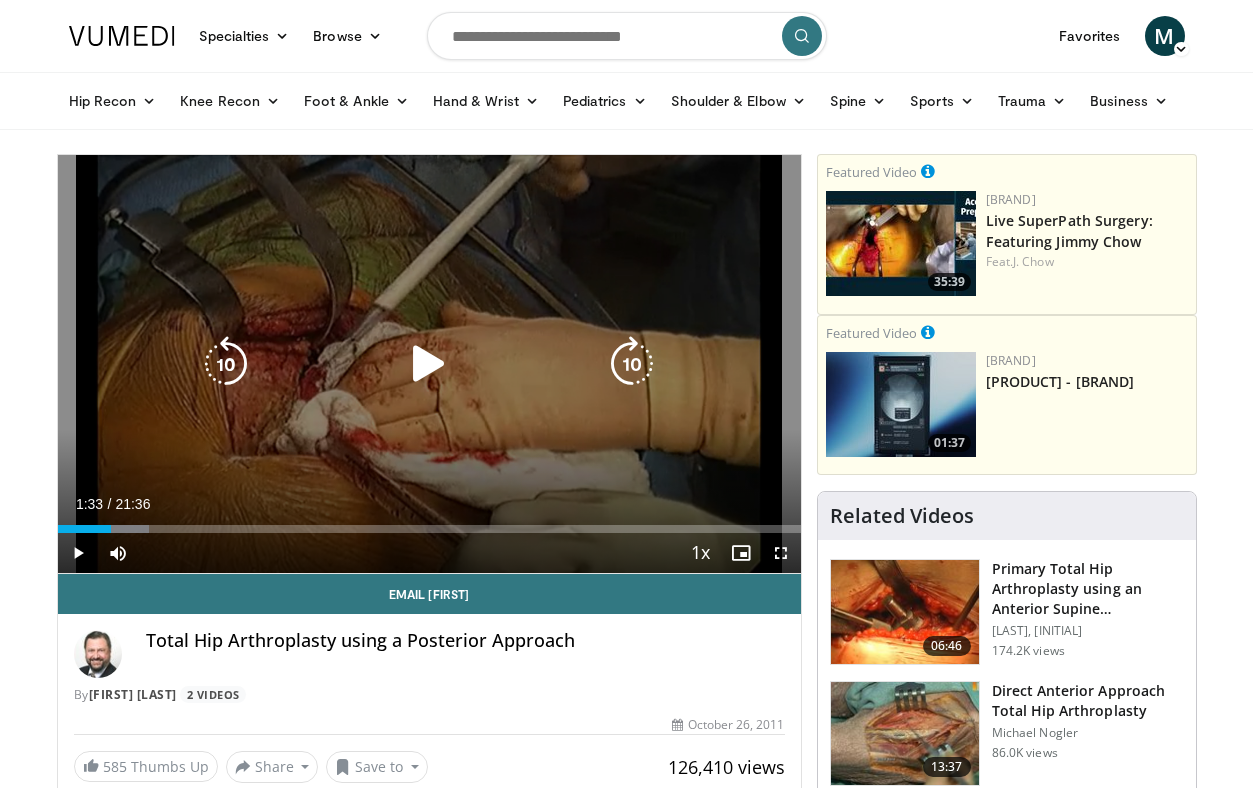 click at bounding box center (429, 364) 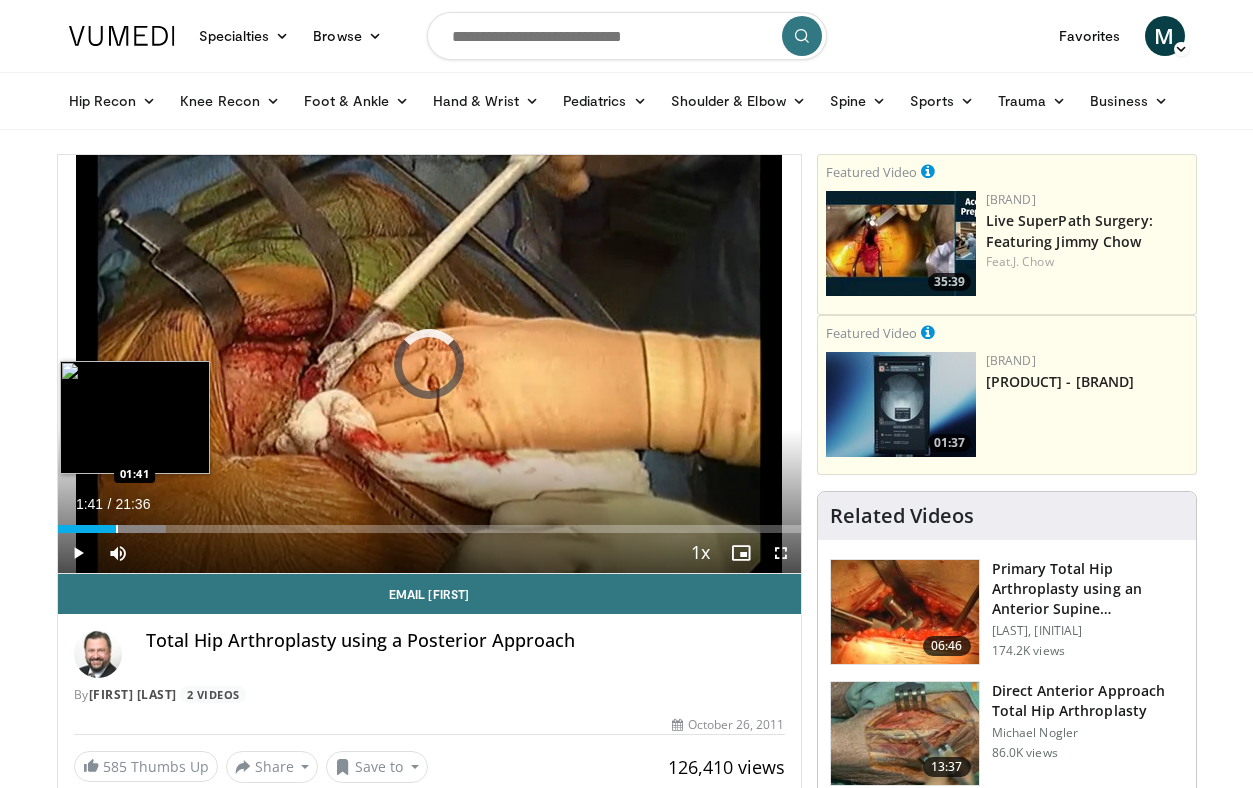 click at bounding box center [117, 529] 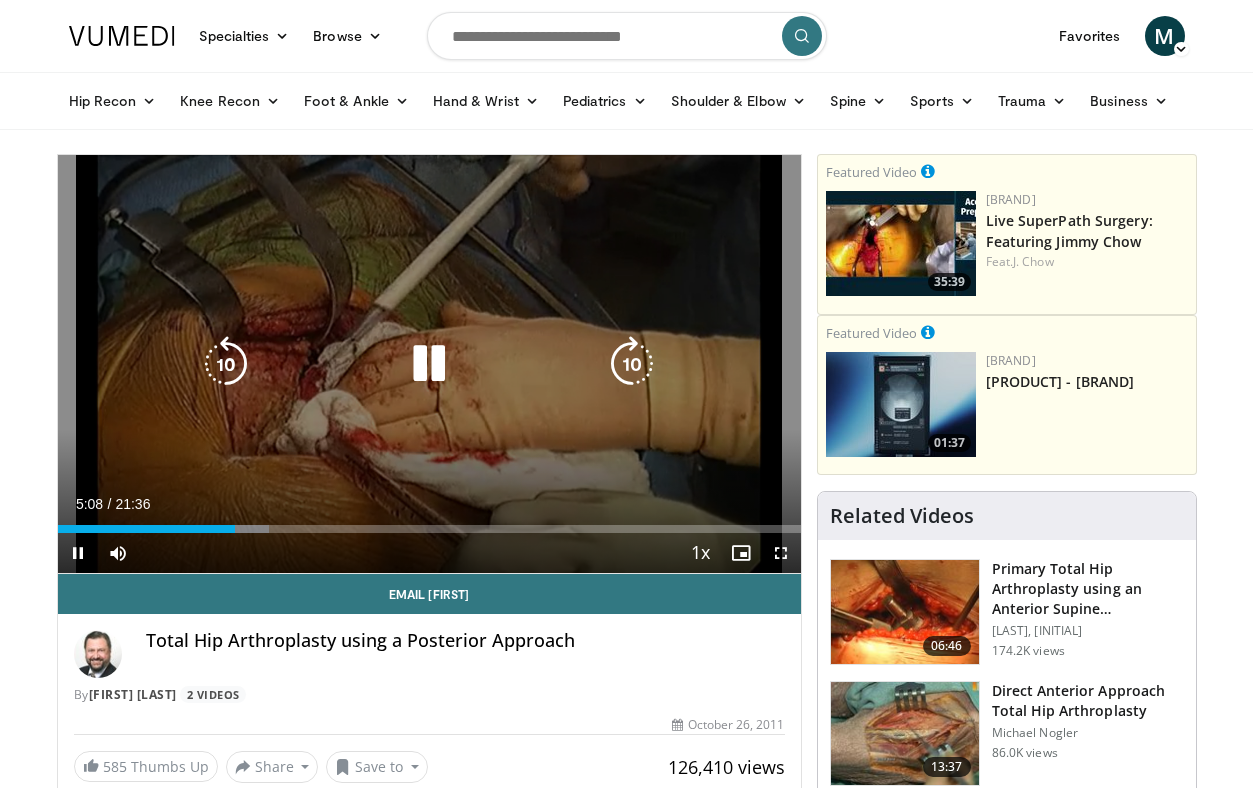 click at bounding box center (429, 364) 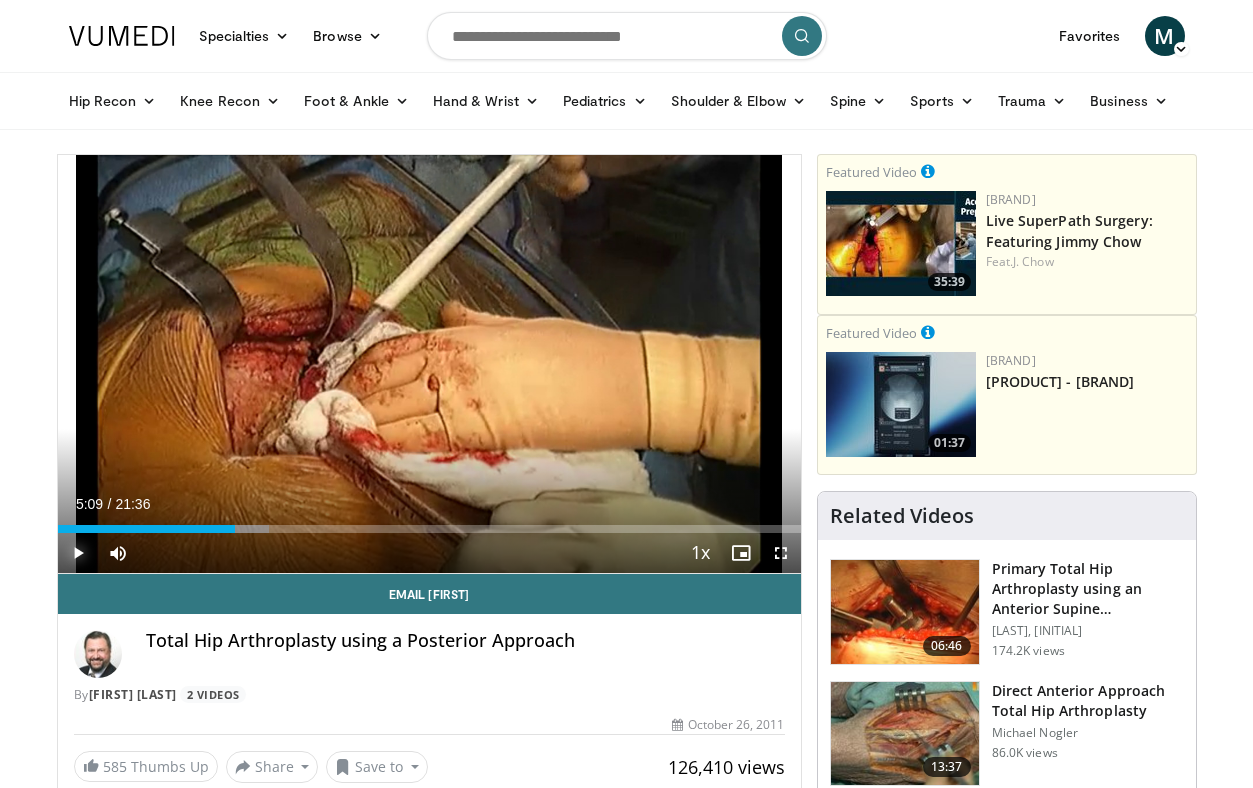 click at bounding box center [78, 553] 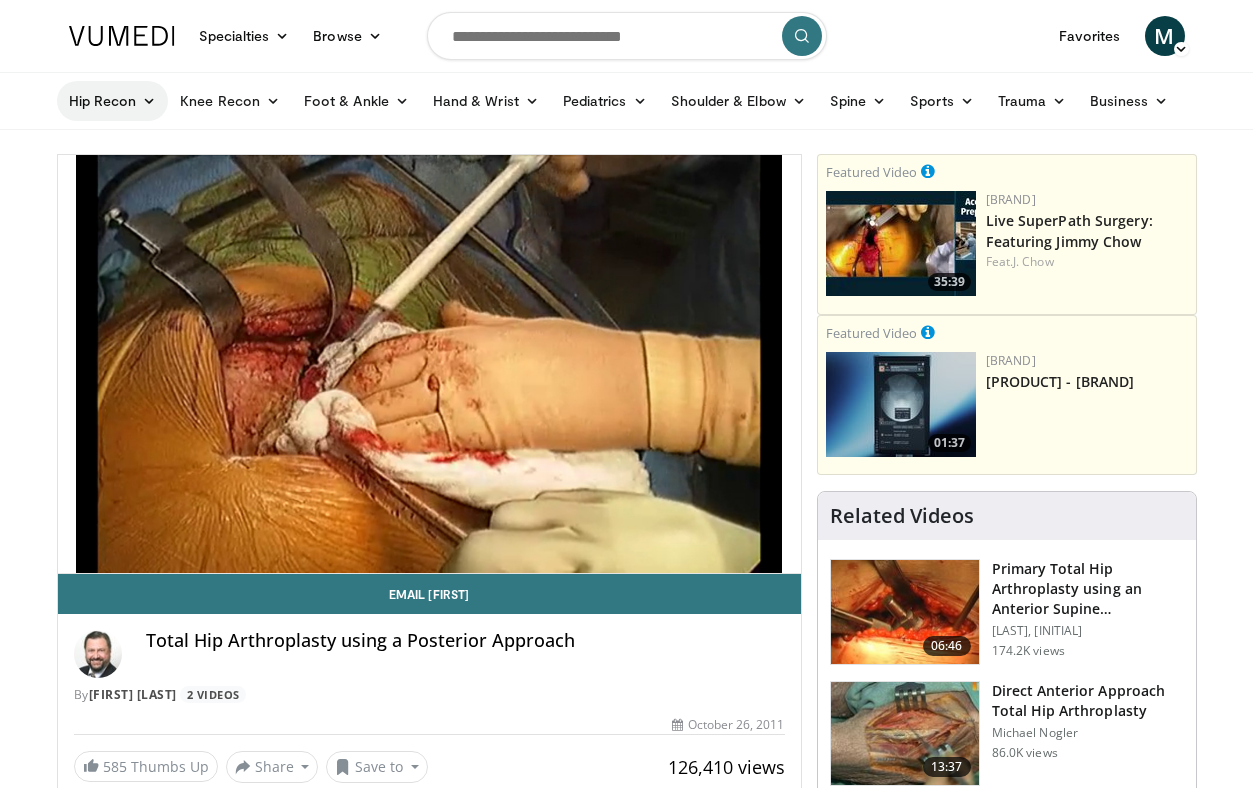 click on "Hip Recon" at bounding box center [113, 101] 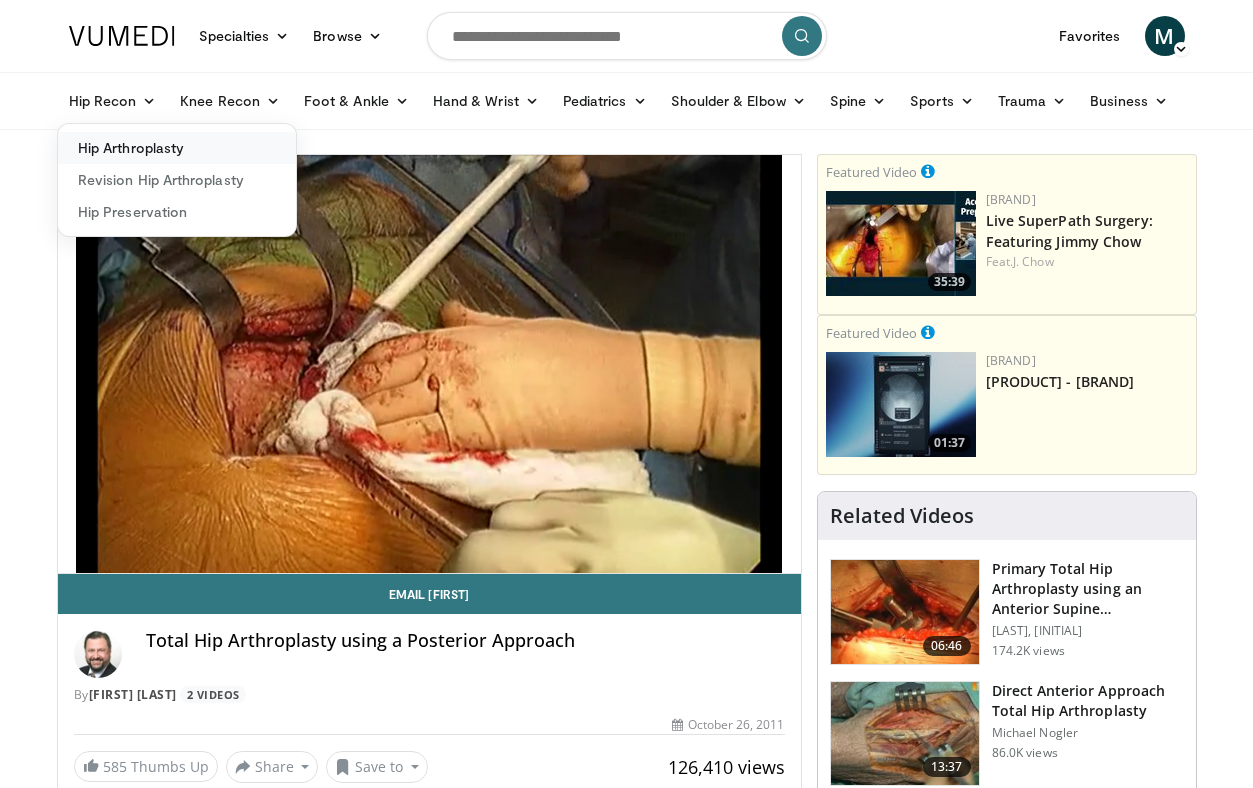 click on "Hip Arthroplasty" at bounding box center (177, 148) 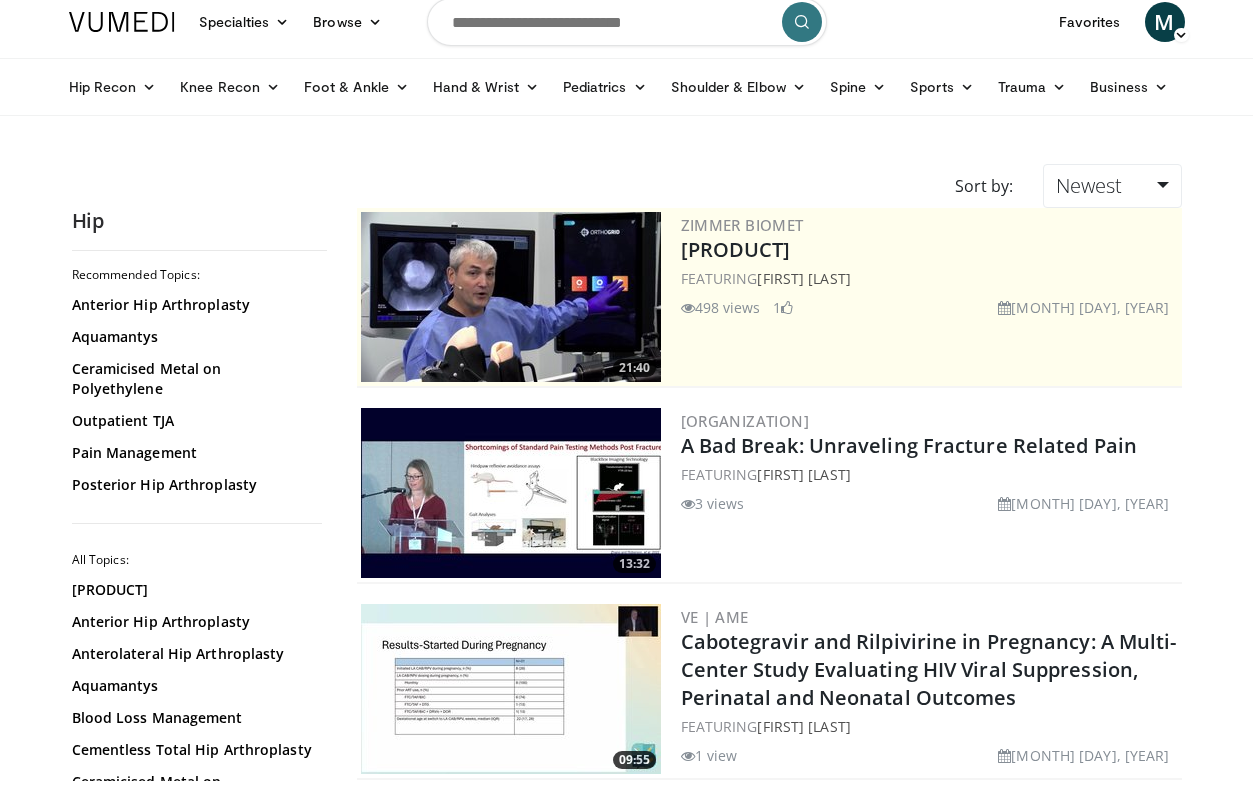 scroll, scrollTop: 27, scrollLeft: 0, axis: vertical 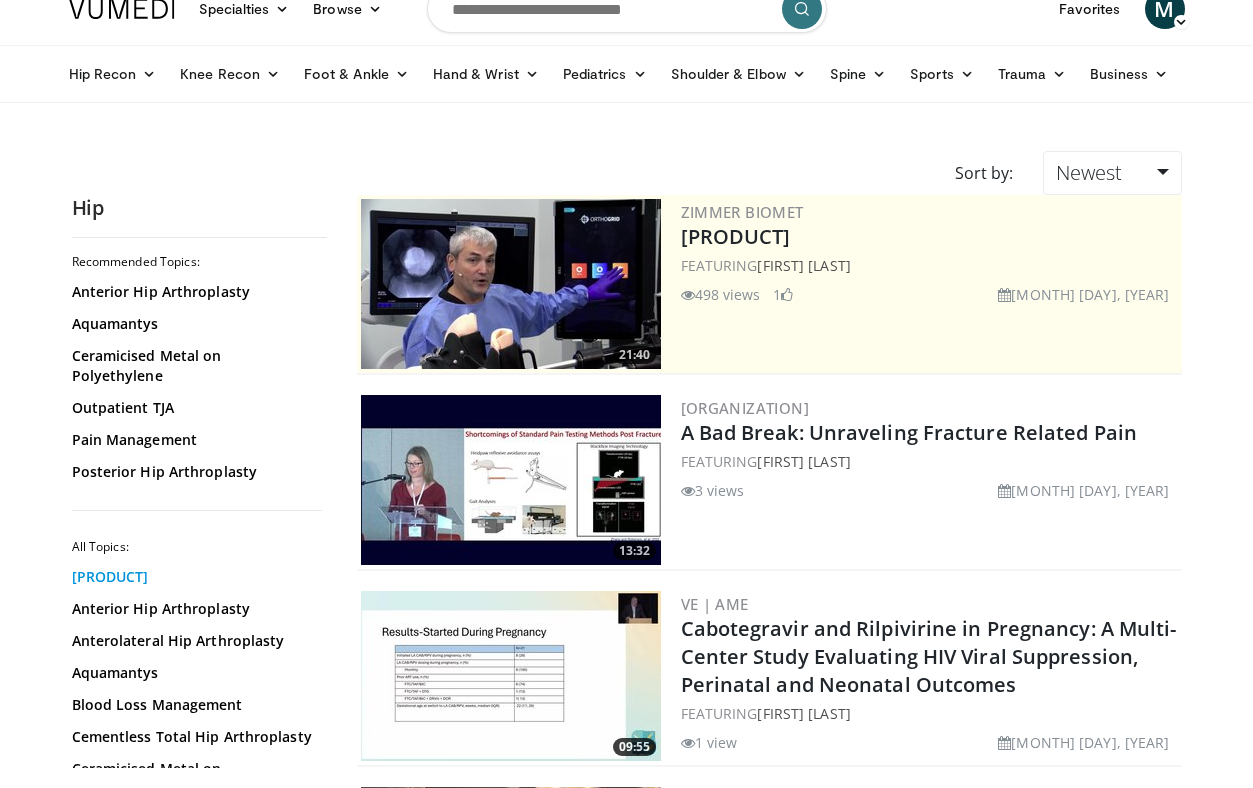 click on "Acetabular Cup Placement" at bounding box center (194, 577) 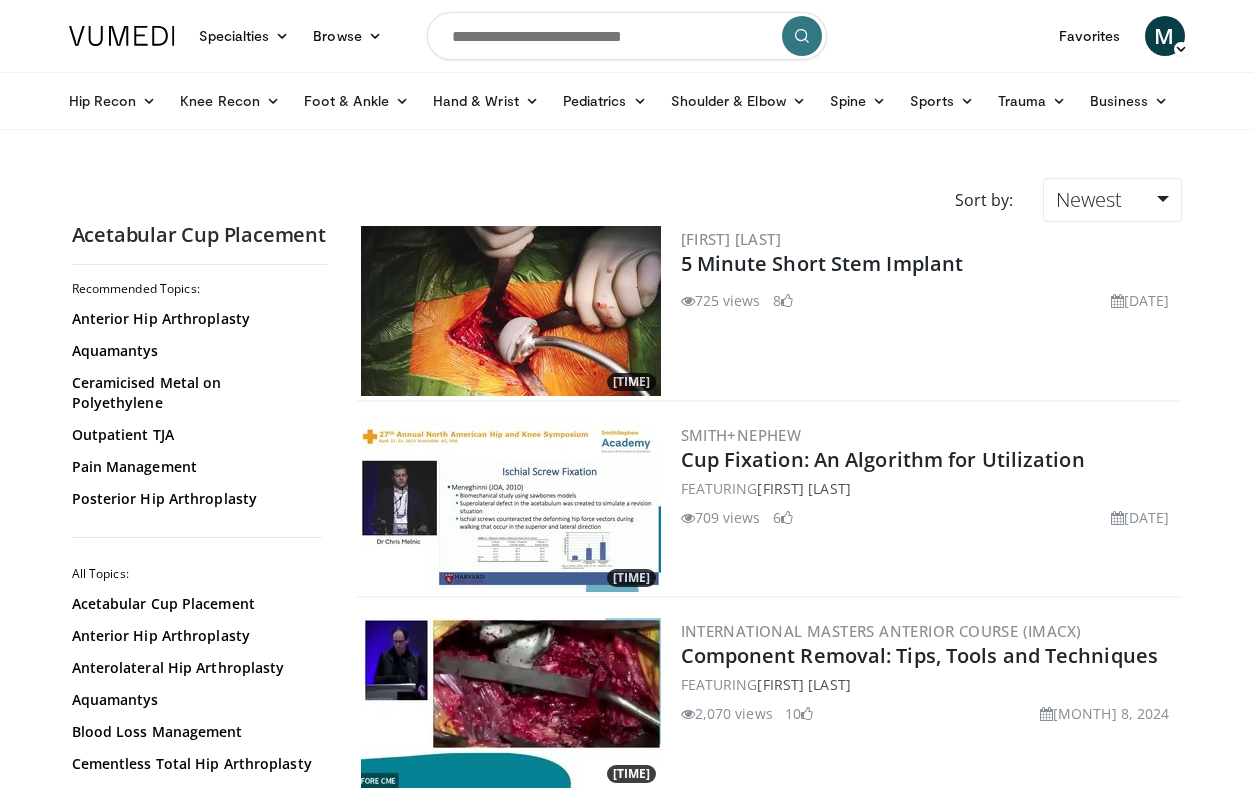 scroll, scrollTop: 0, scrollLeft: 0, axis: both 